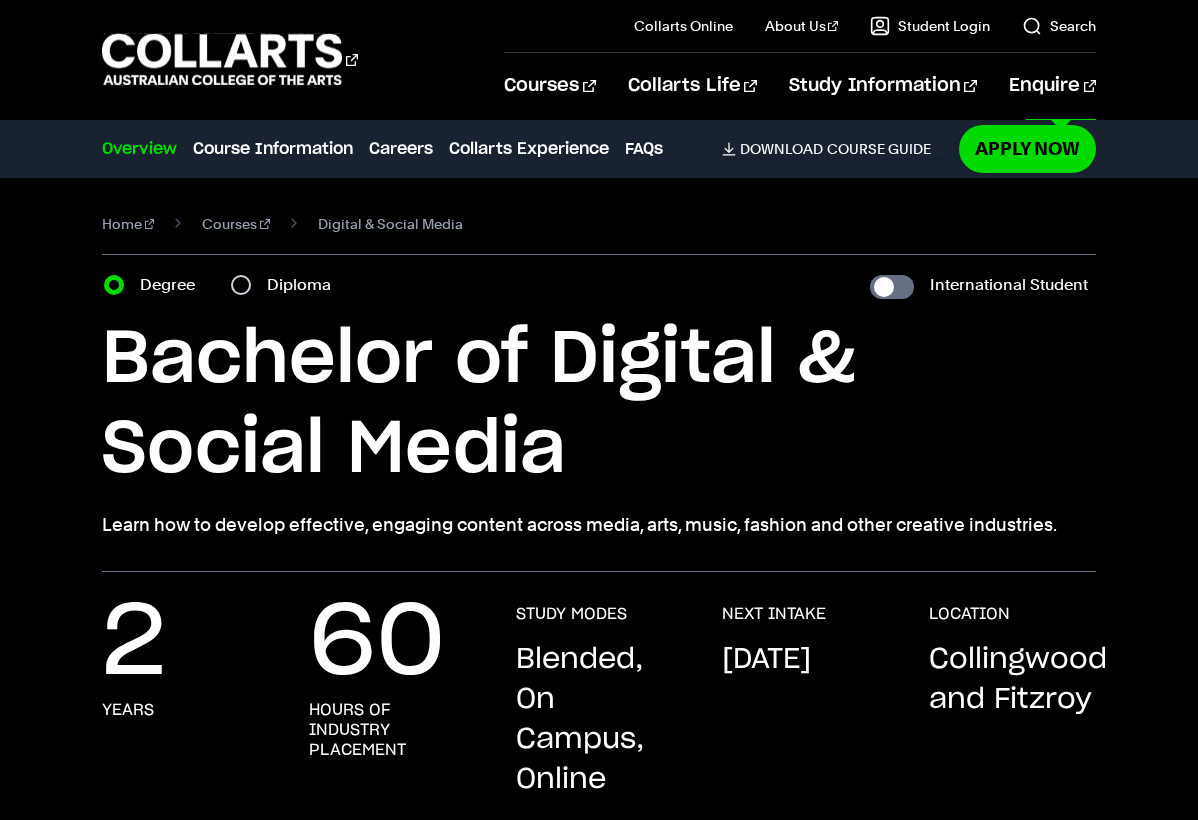 scroll, scrollTop: 0, scrollLeft: 0, axis: both 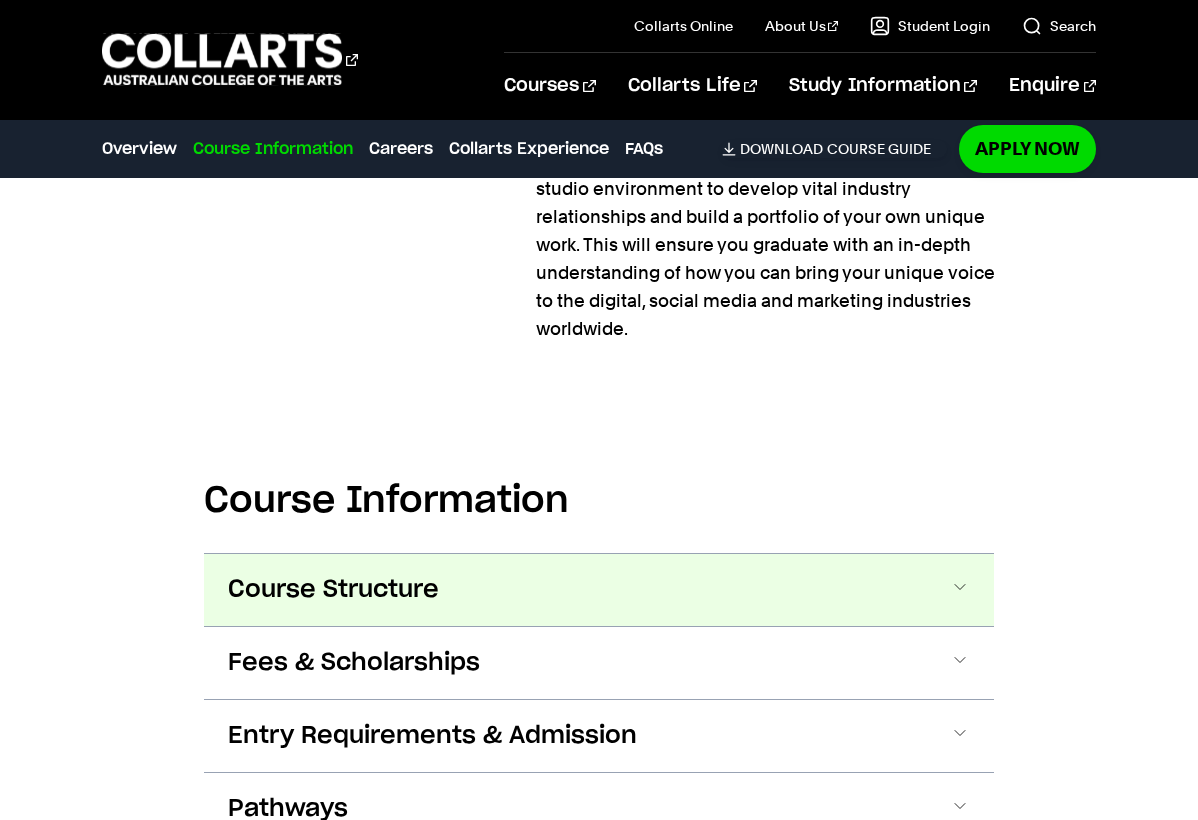click on "Course Structure" at bounding box center (333, 590) 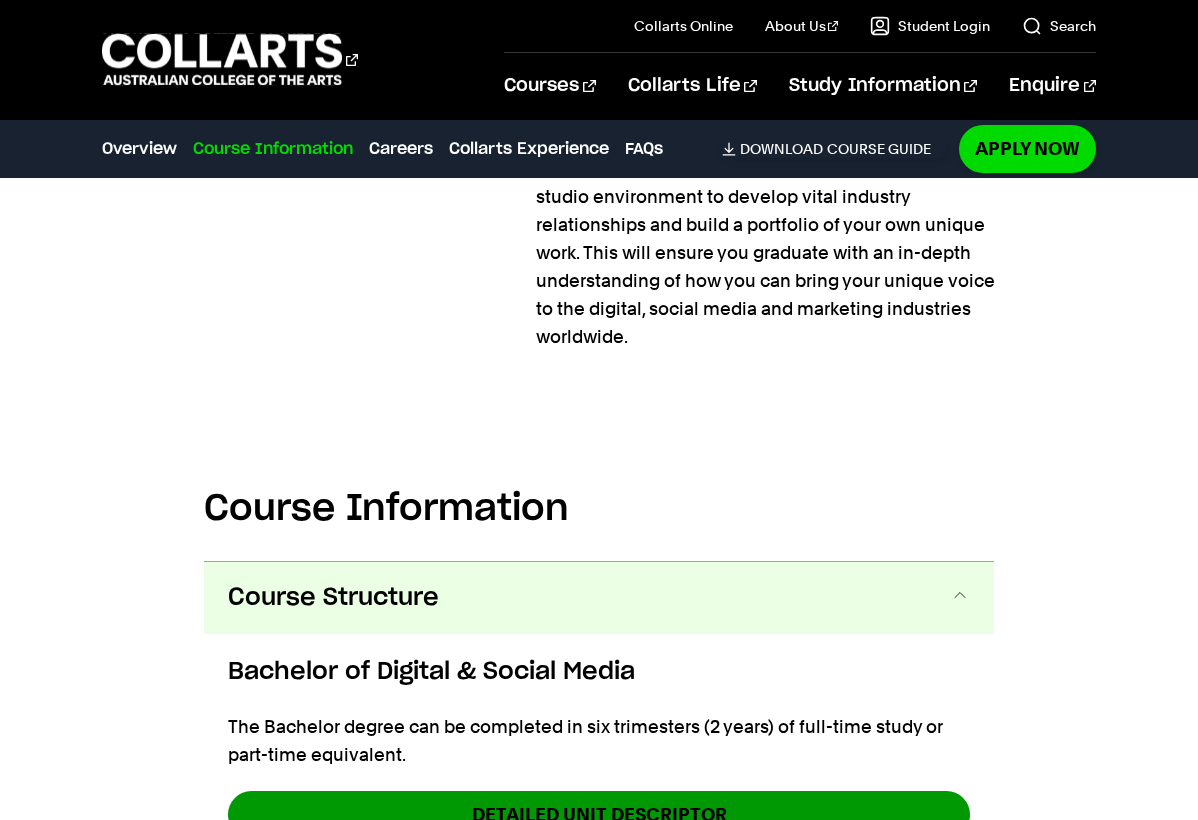 scroll, scrollTop: 1774, scrollLeft: 0, axis: vertical 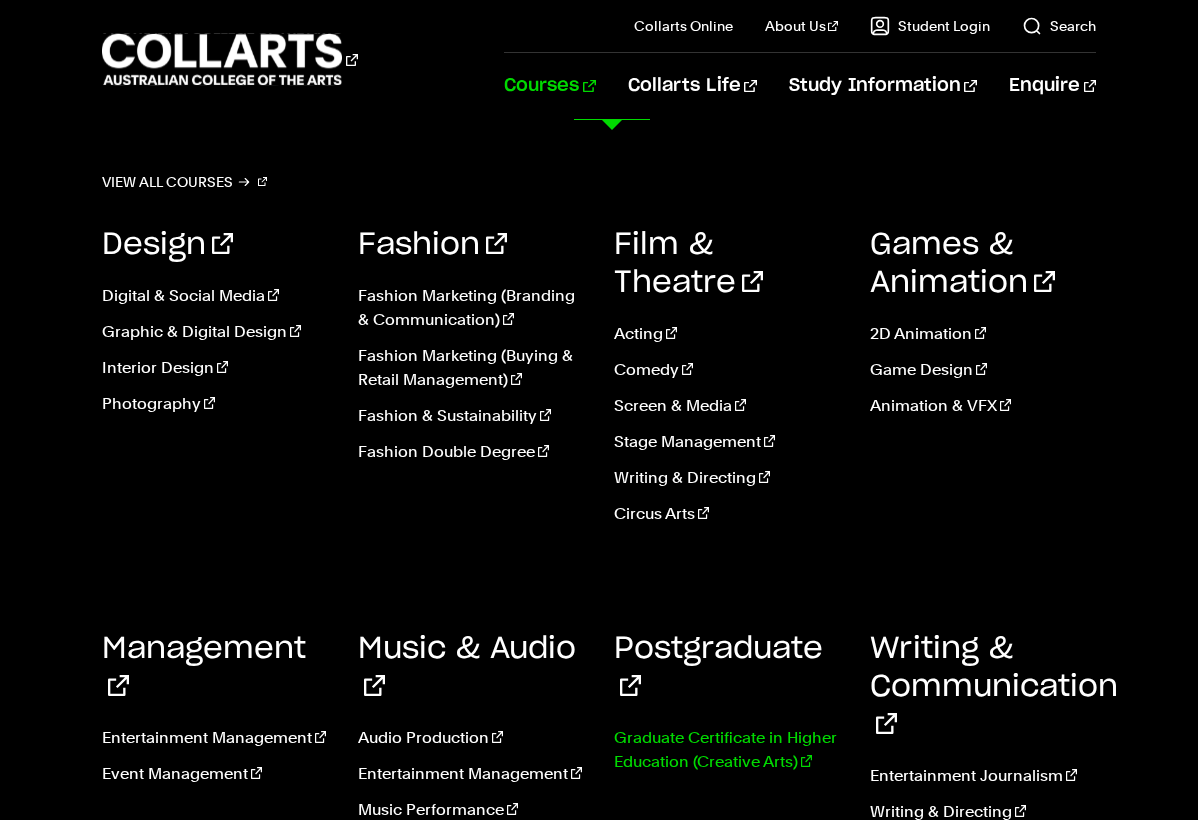 click on "Graduate Certificate in Higher Education (Creative Arts)" at bounding box center [727, 750] 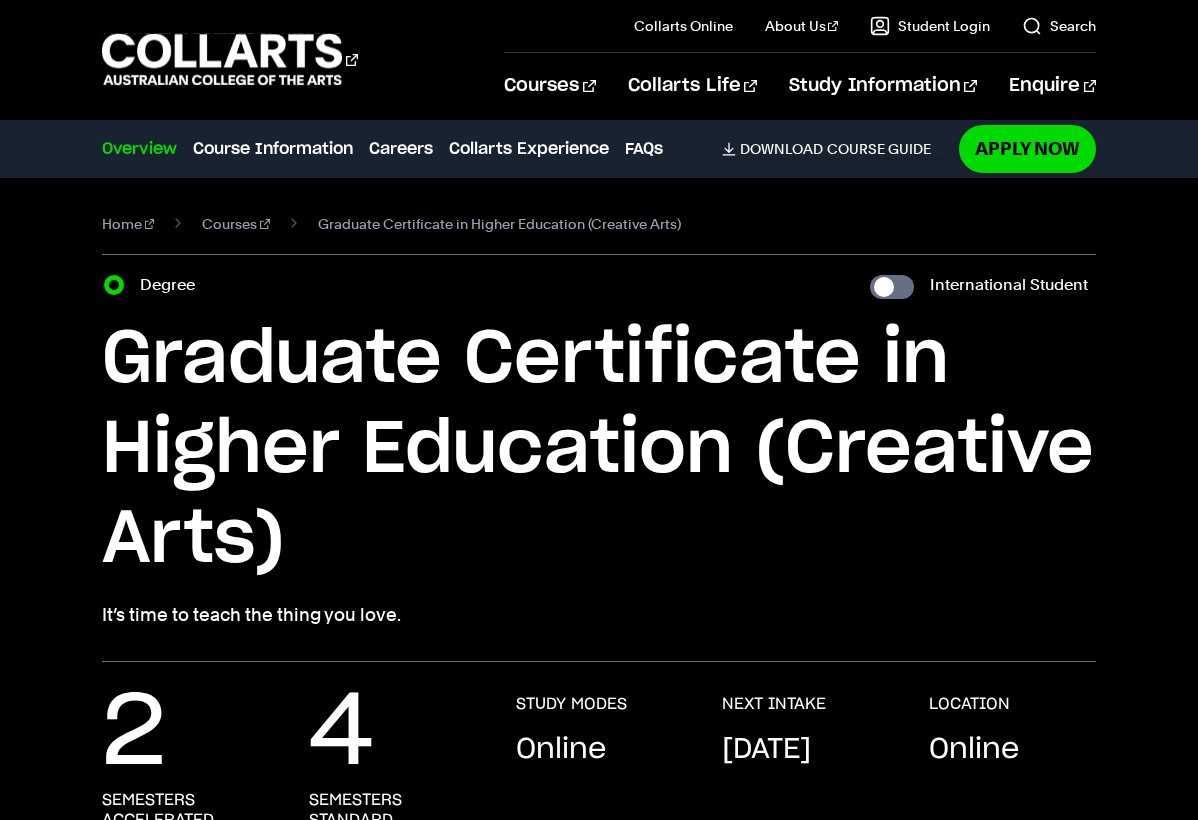 scroll, scrollTop: 0, scrollLeft: 0, axis: both 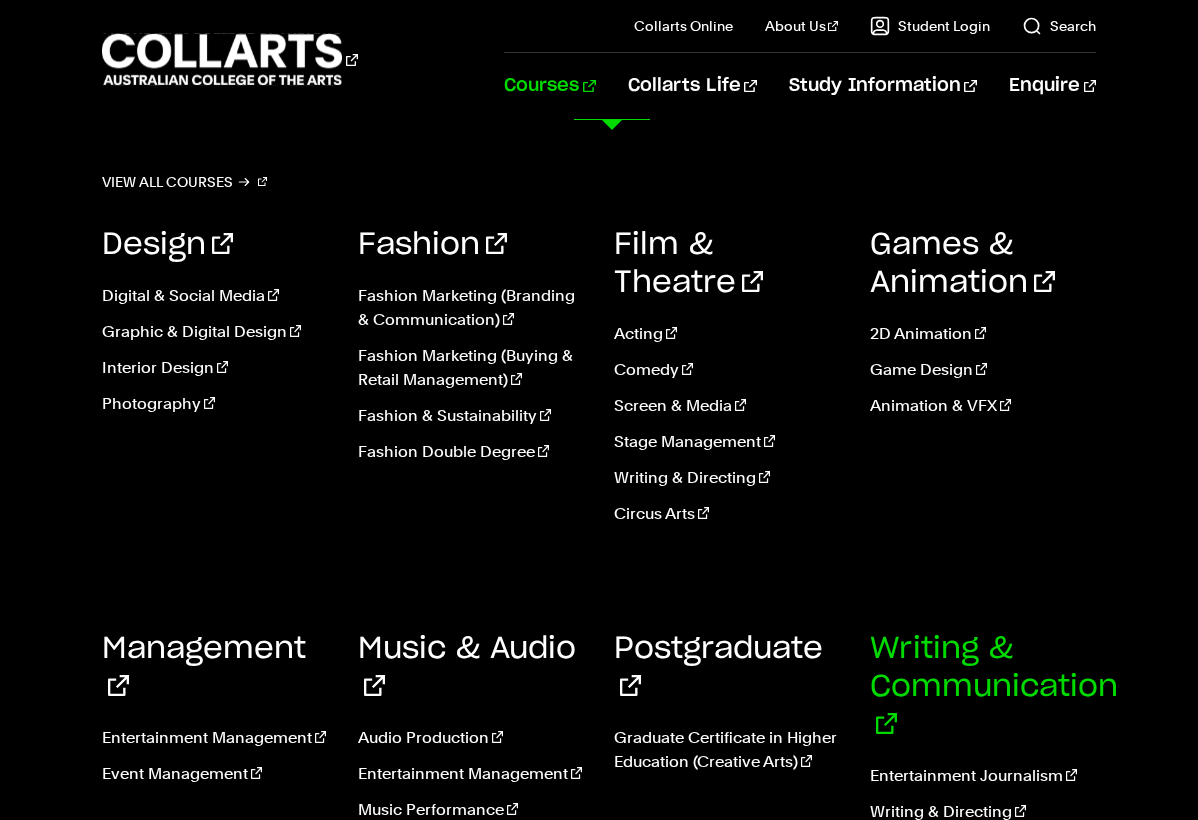 click on "Writing & Communication" at bounding box center (994, 687) 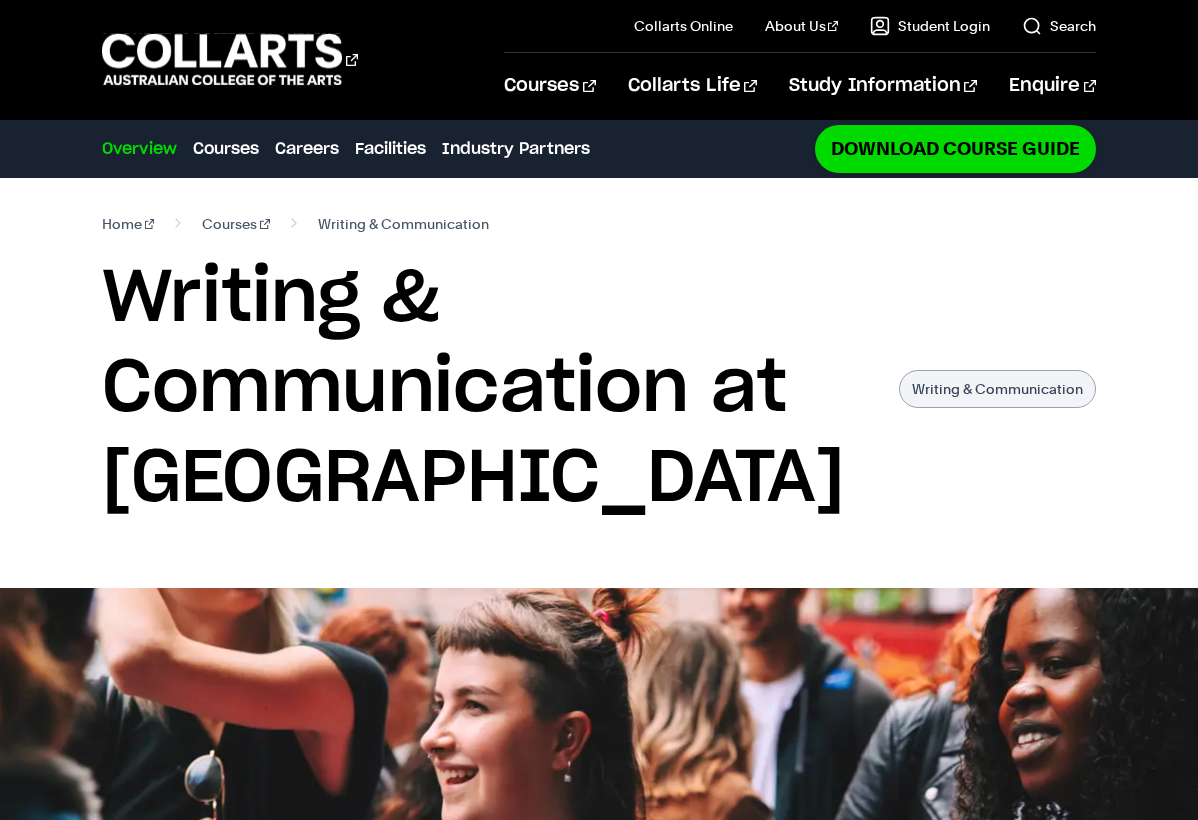 scroll, scrollTop: 0, scrollLeft: 0, axis: both 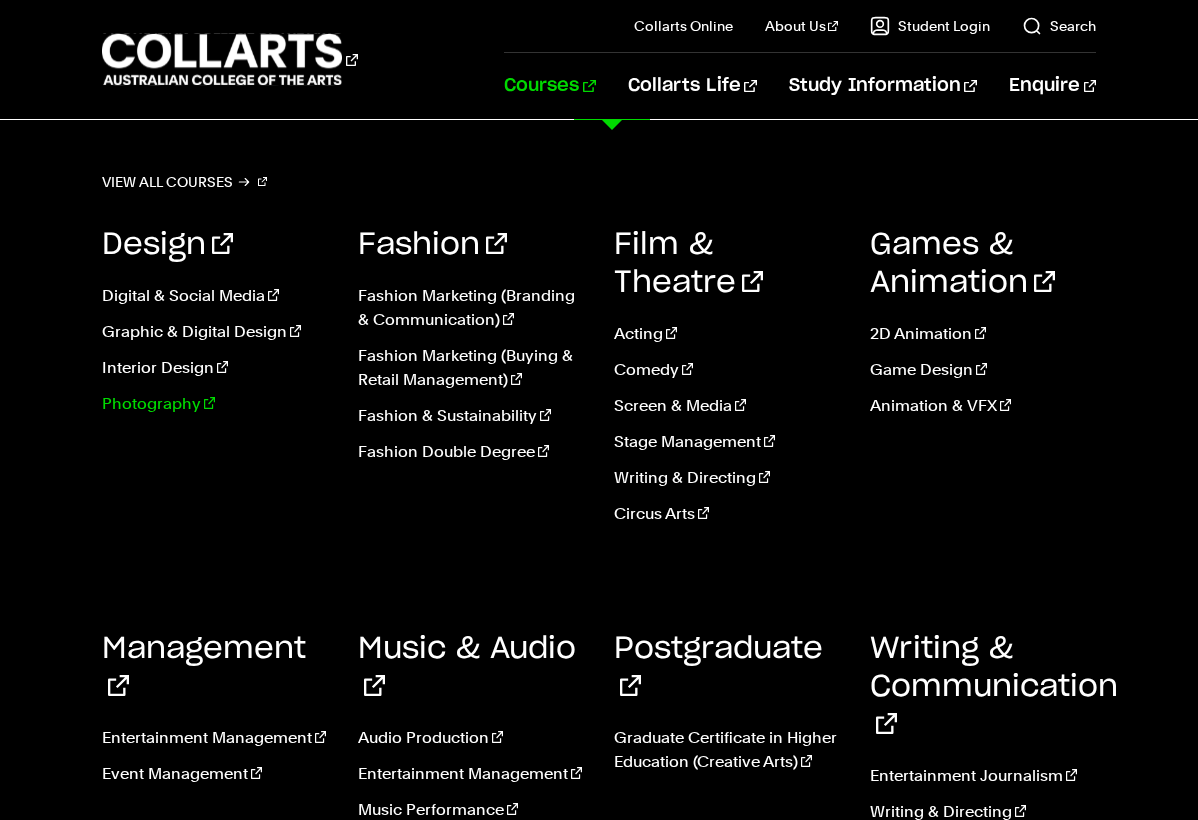 click on "Photography" at bounding box center [215, 404] 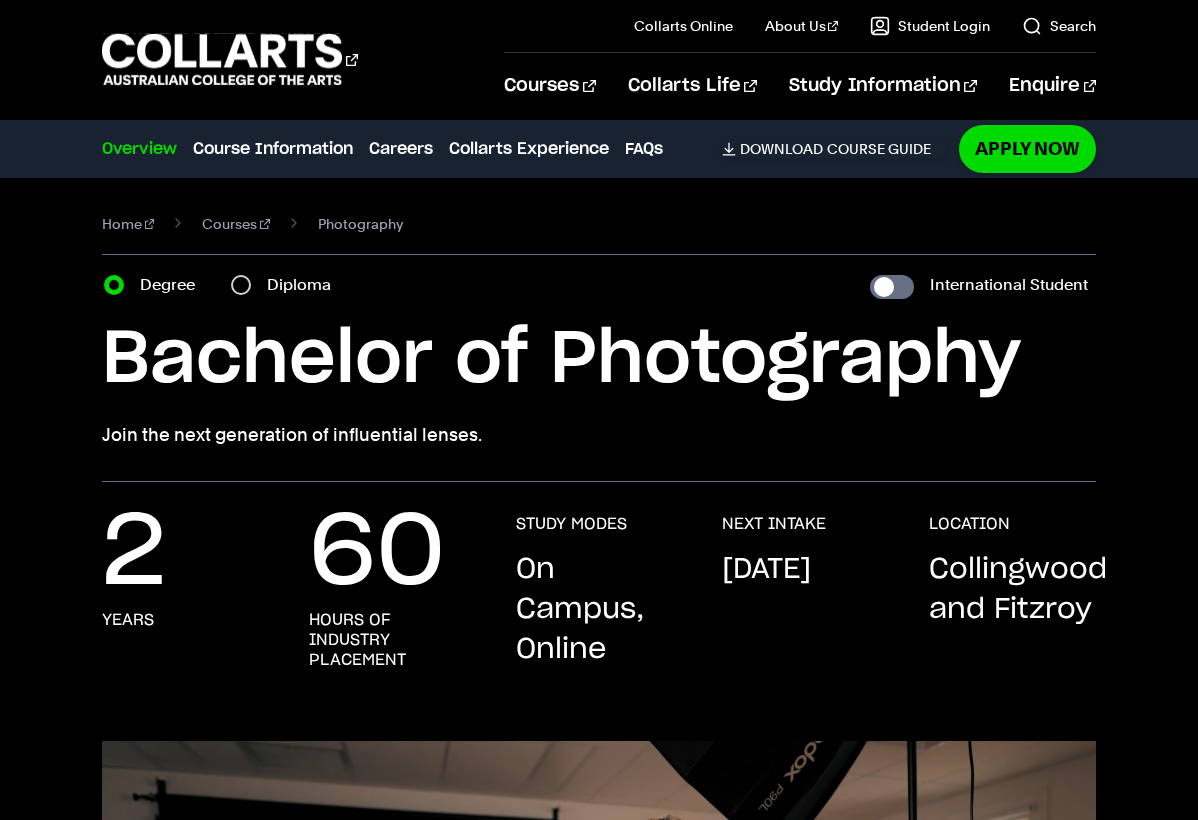 scroll, scrollTop: 0, scrollLeft: 0, axis: both 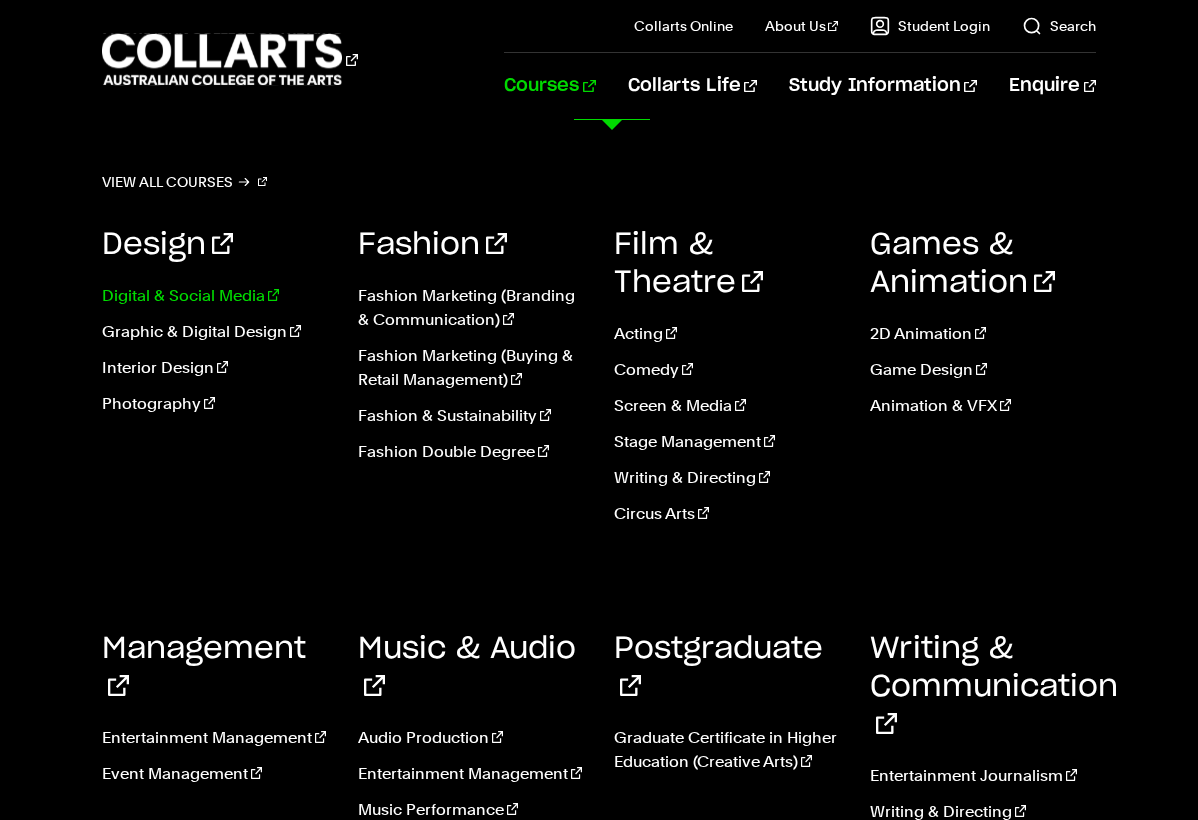 click on "Digital & Social Media" at bounding box center [215, 296] 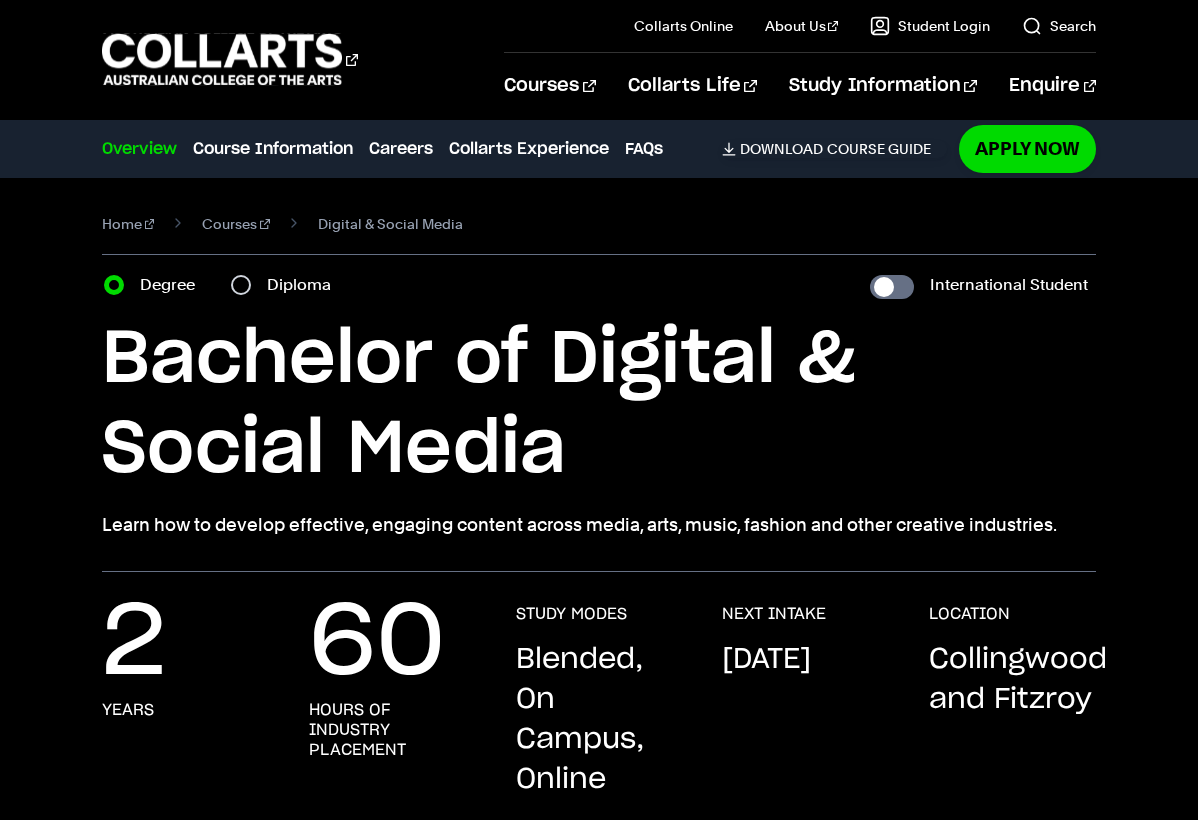 scroll, scrollTop: 0, scrollLeft: 0, axis: both 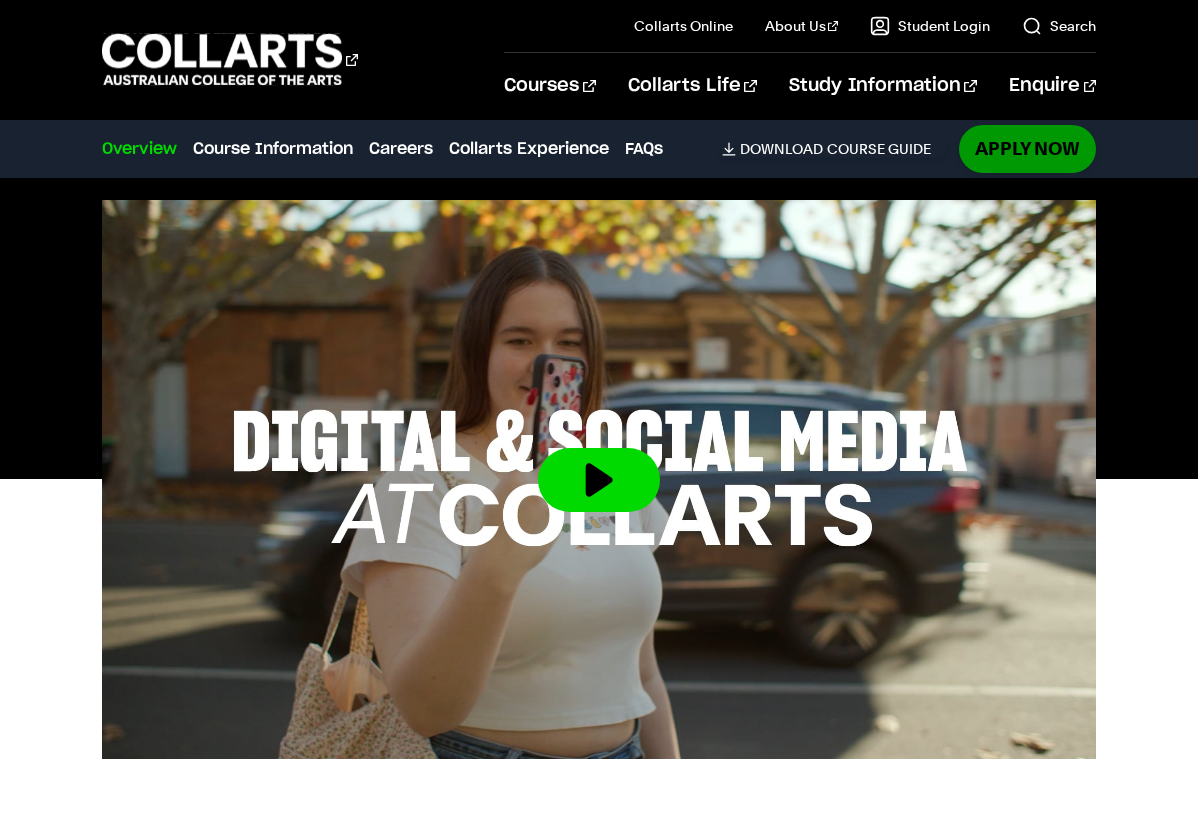 click on "Apply Now" at bounding box center [1027, 148] 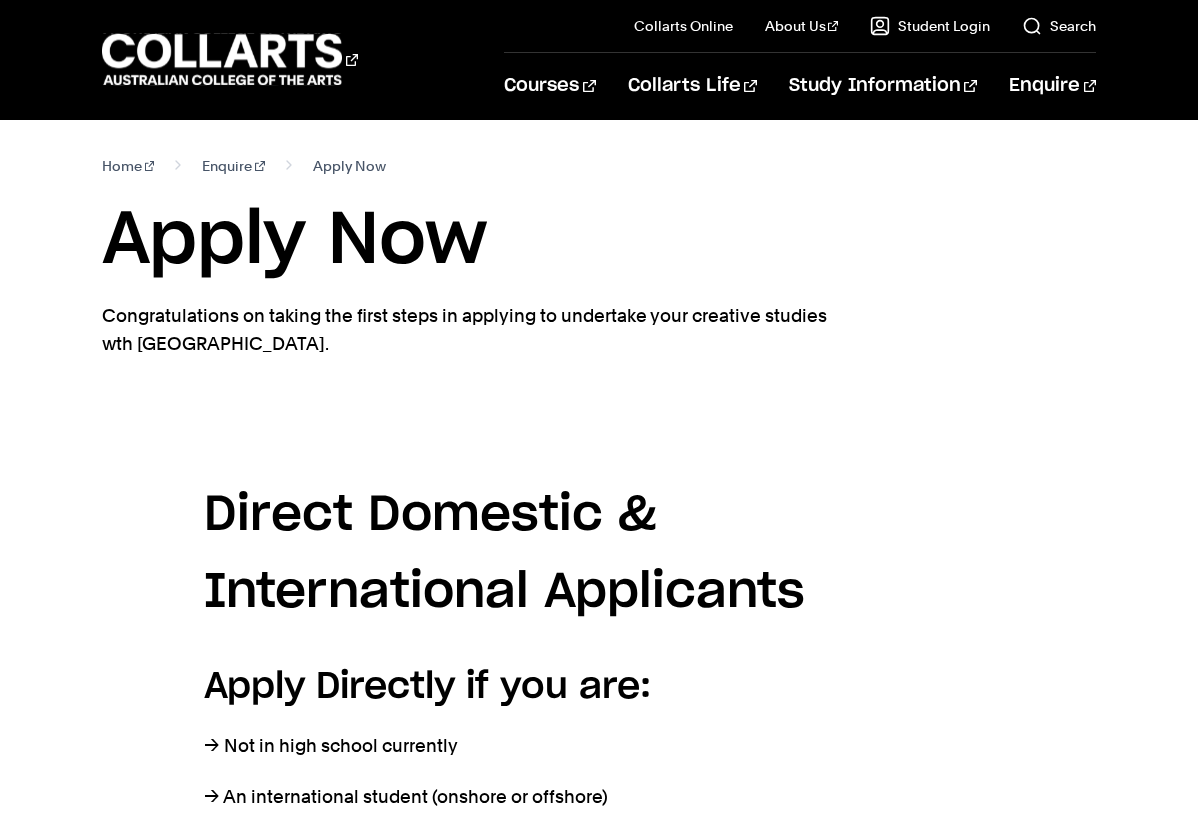 scroll, scrollTop: 0, scrollLeft: 0, axis: both 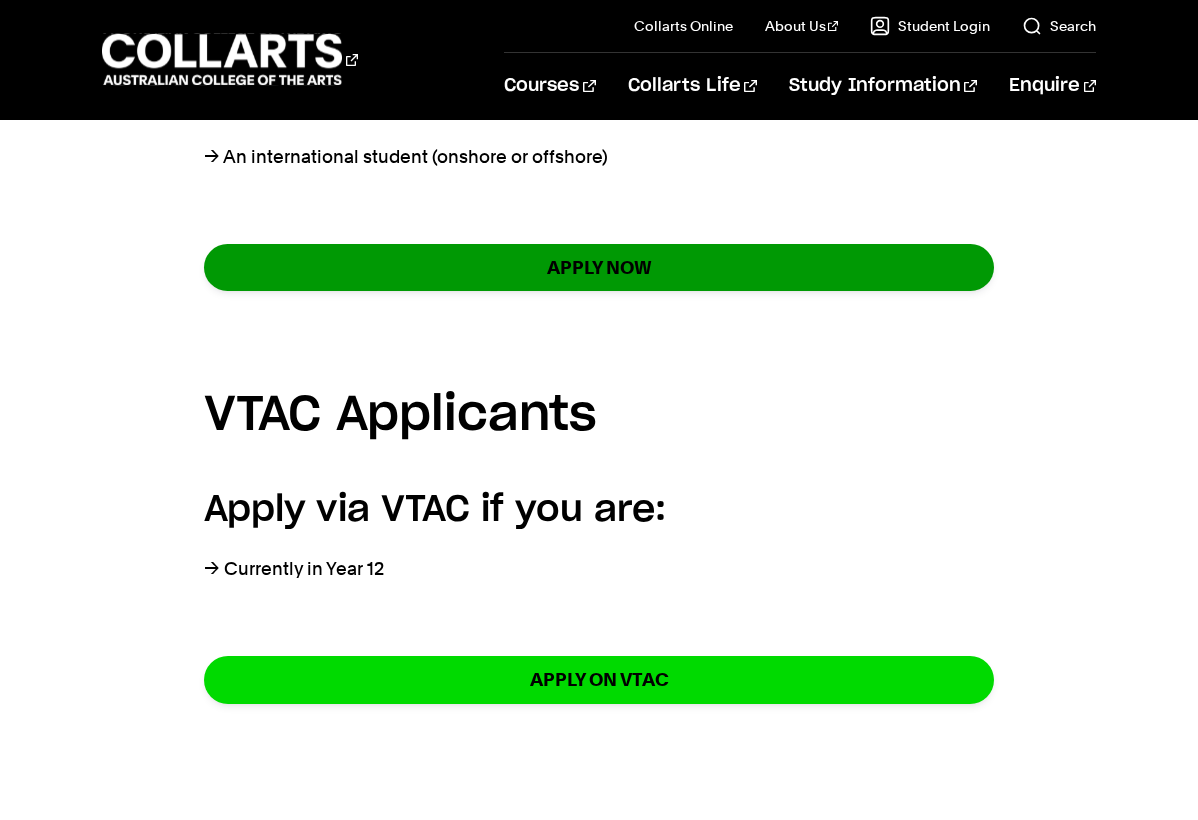 click on "APPLY NOW" at bounding box center (599, 267) 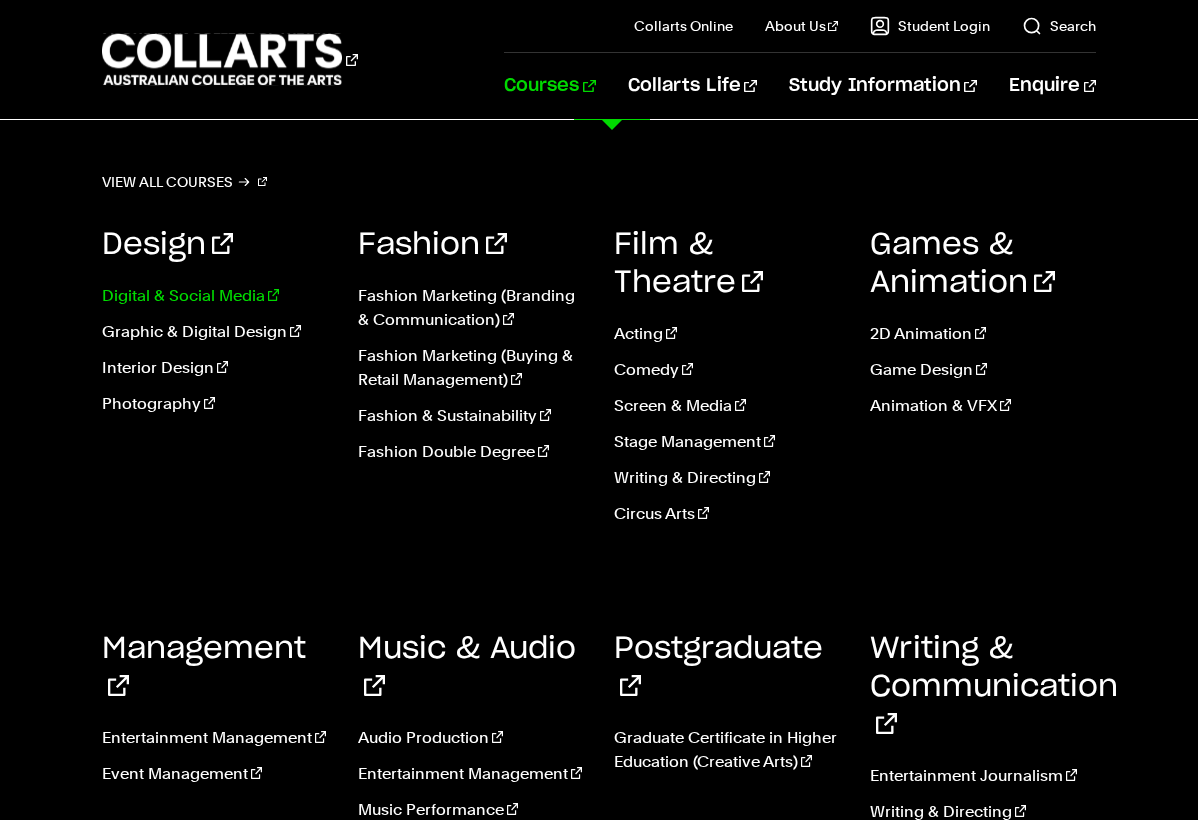 click on "Digital & Social Media" at bounding box center [215, 296] 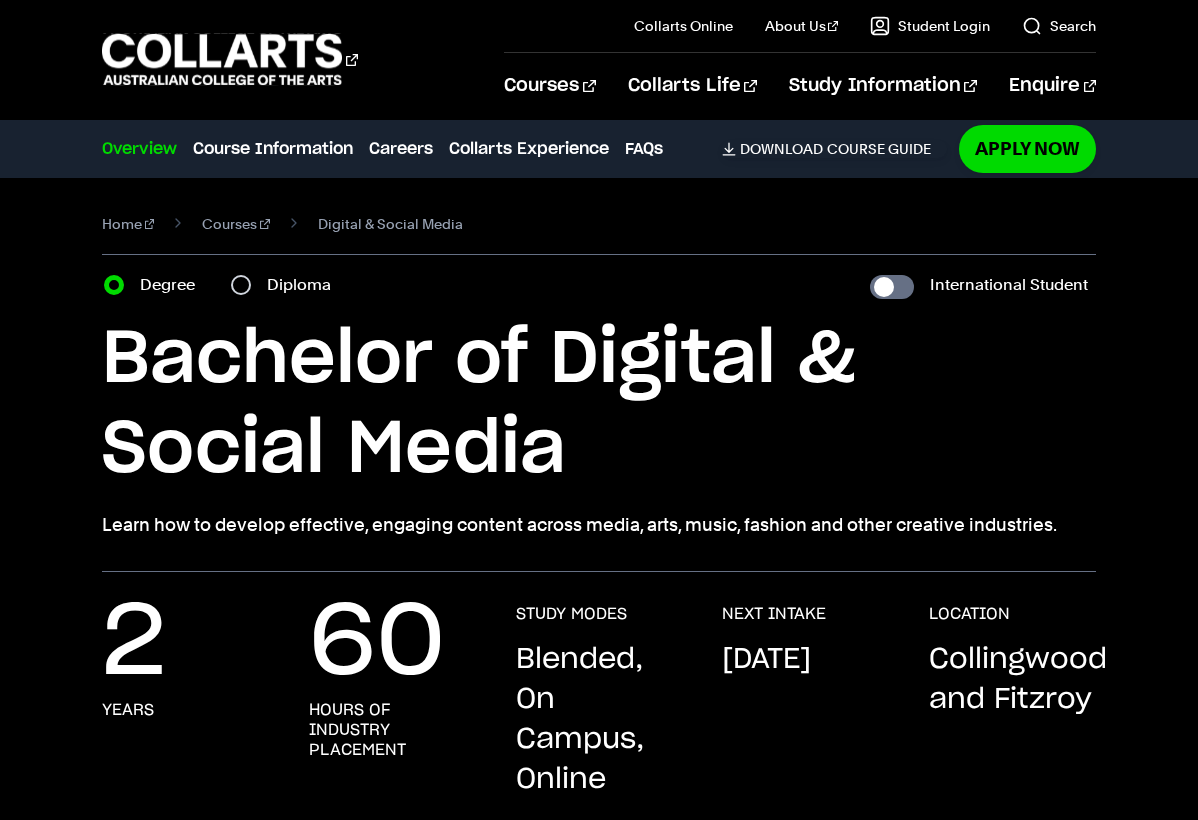 scroll, scrollTop: 0, scrollLeft: 0, axis: both 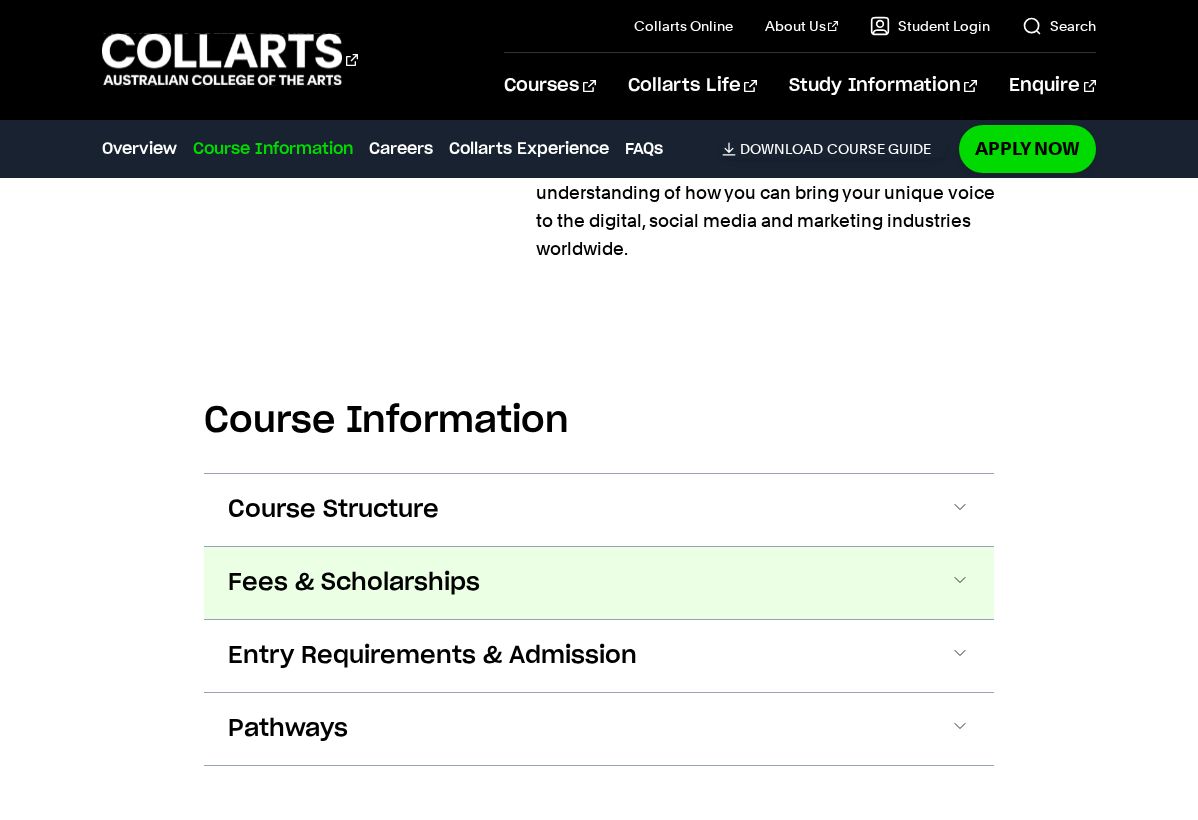 click on "Fees & Scholarships" at bounding box center (354, 583) 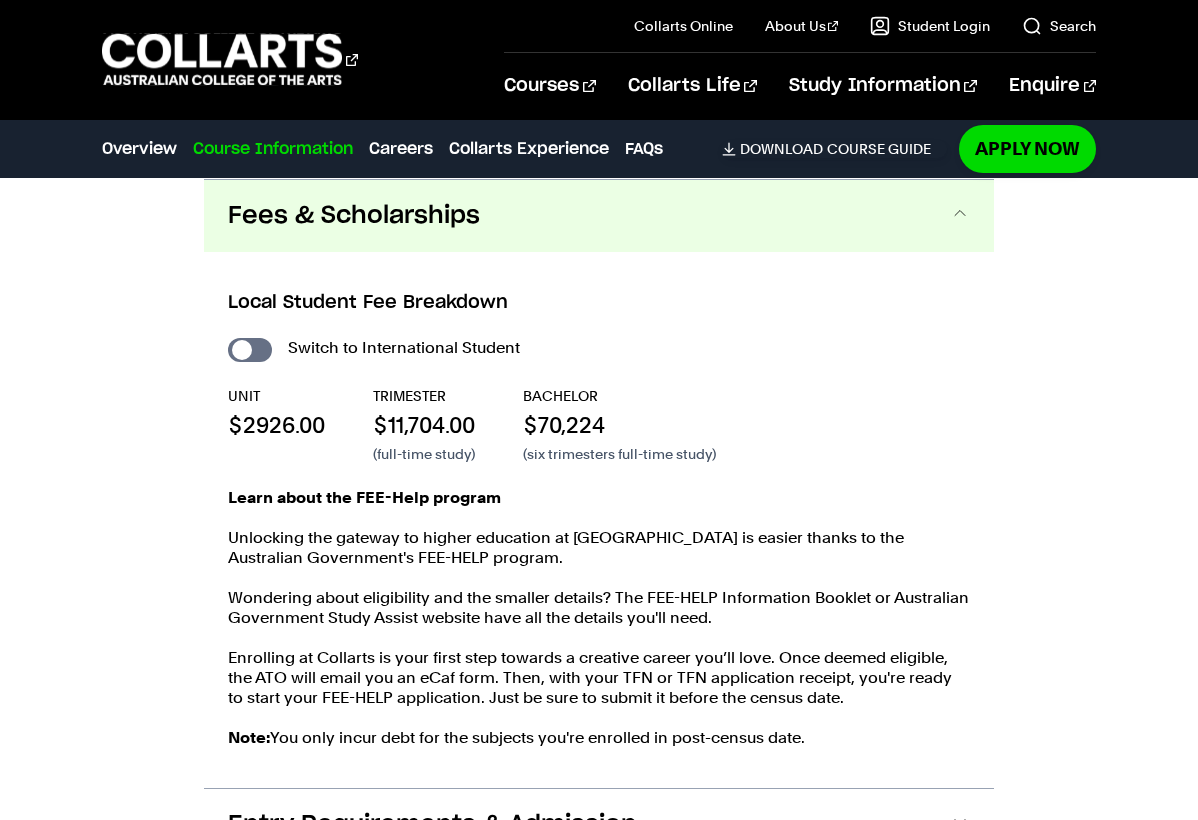 drag, startPoint x: 246, startPoint y: 344, endPoint x: 281, endPoint y: 345, distance: 35.014282 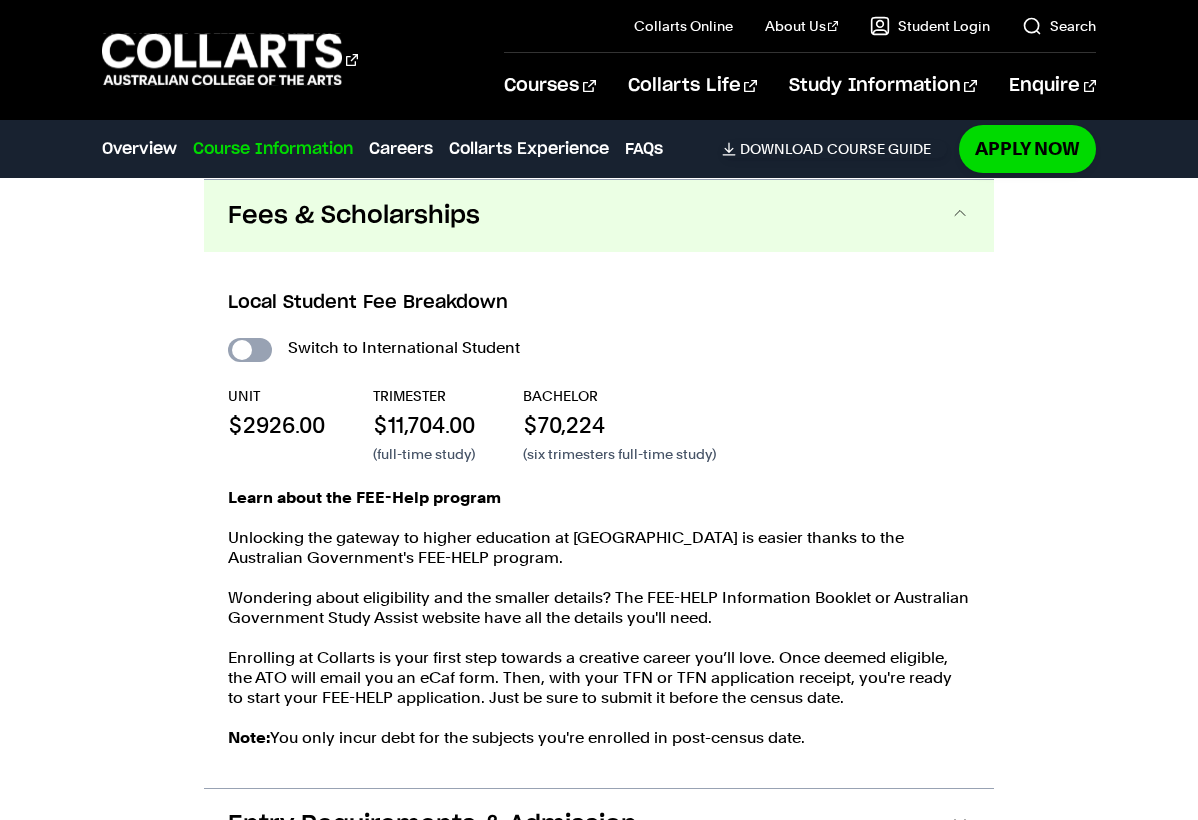click on "International Student" at bounding box center (250, 350) 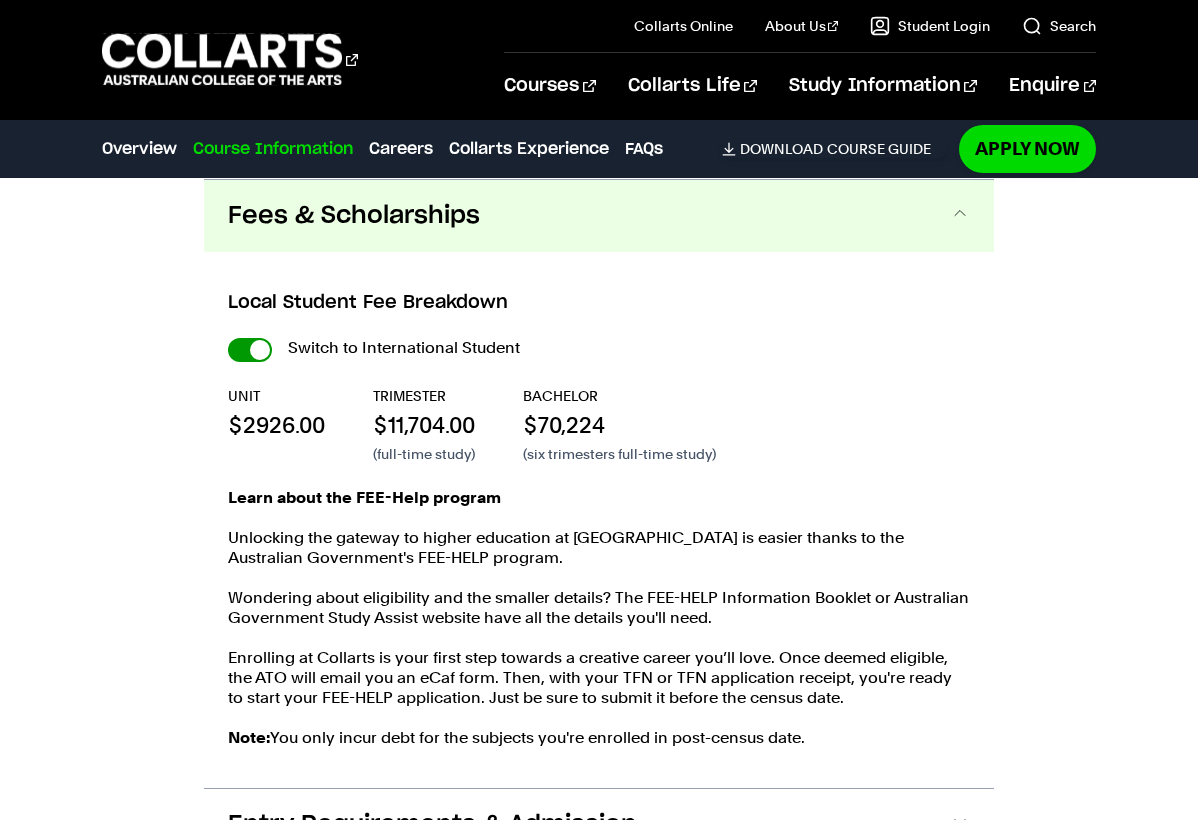 checkbox on "true" 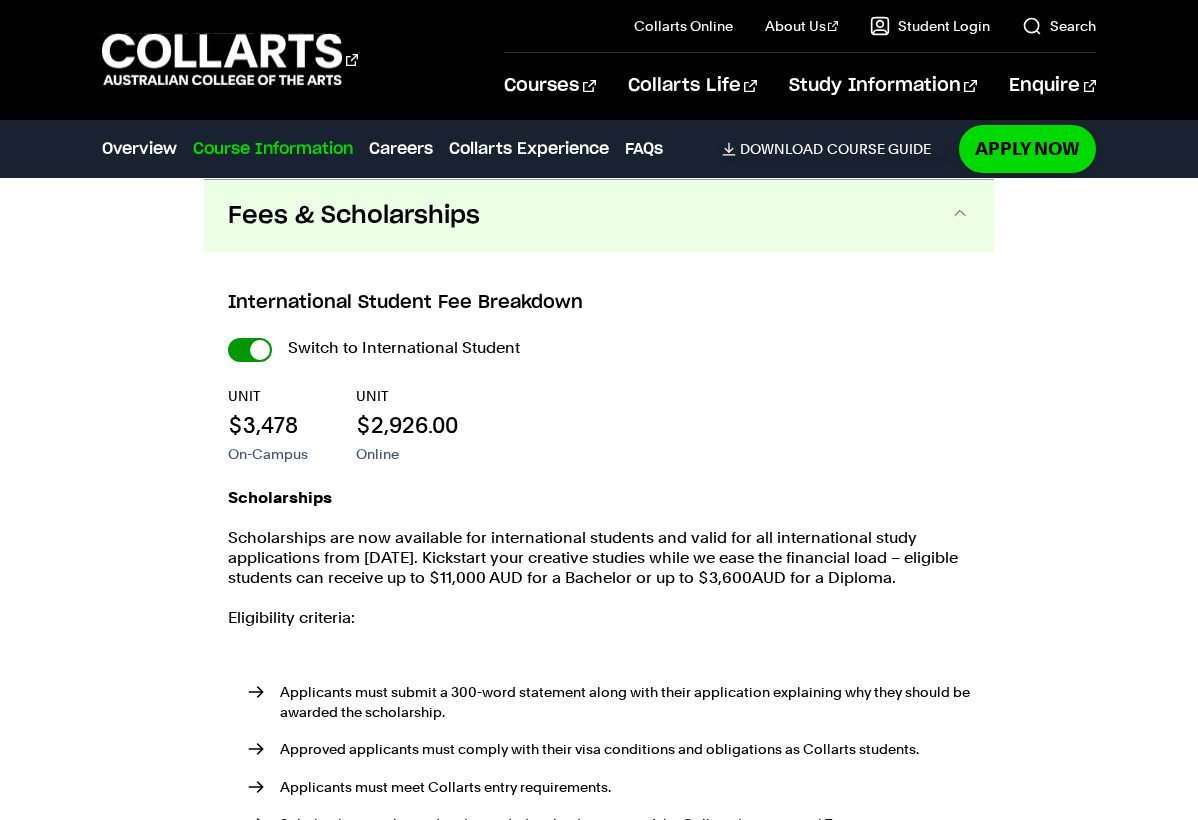 drag, startPoint x: 258, startPoint y: 349, endPoint x: 229, endPoint y: 348, distance: 29.017237 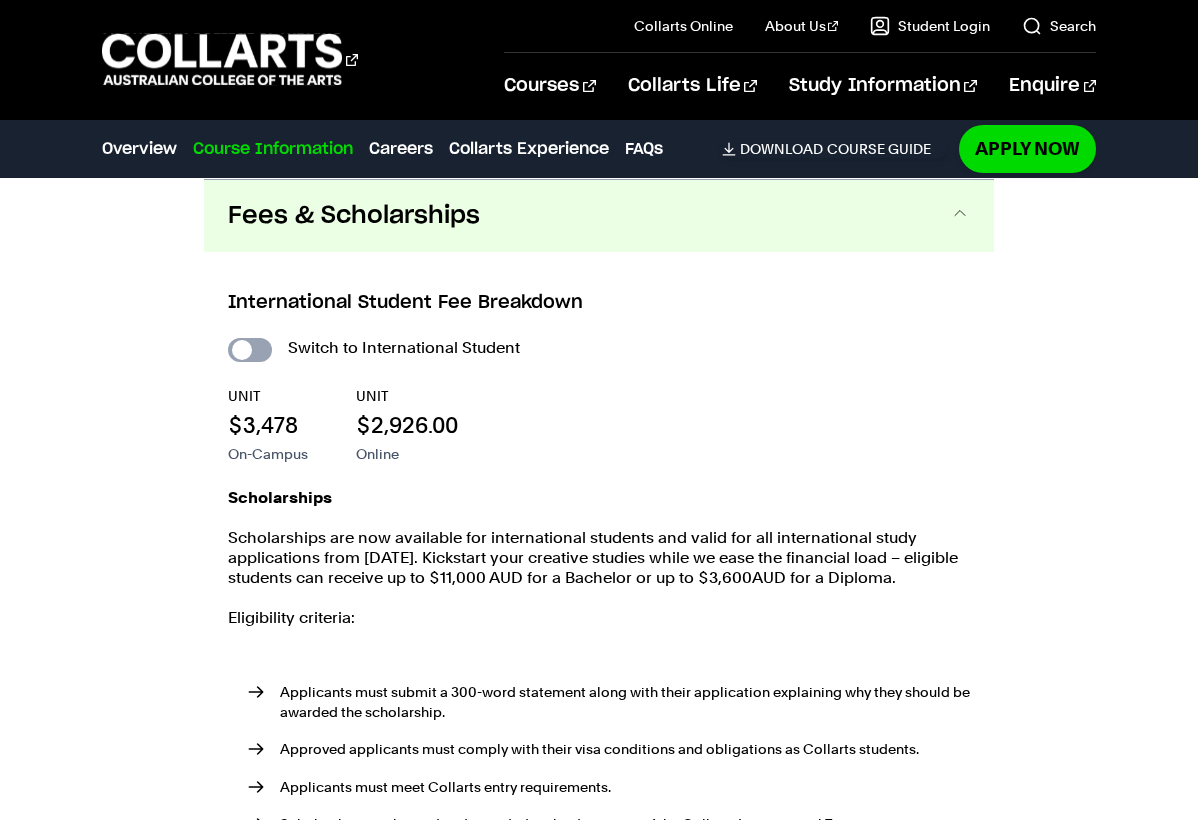 checkbox on "false" 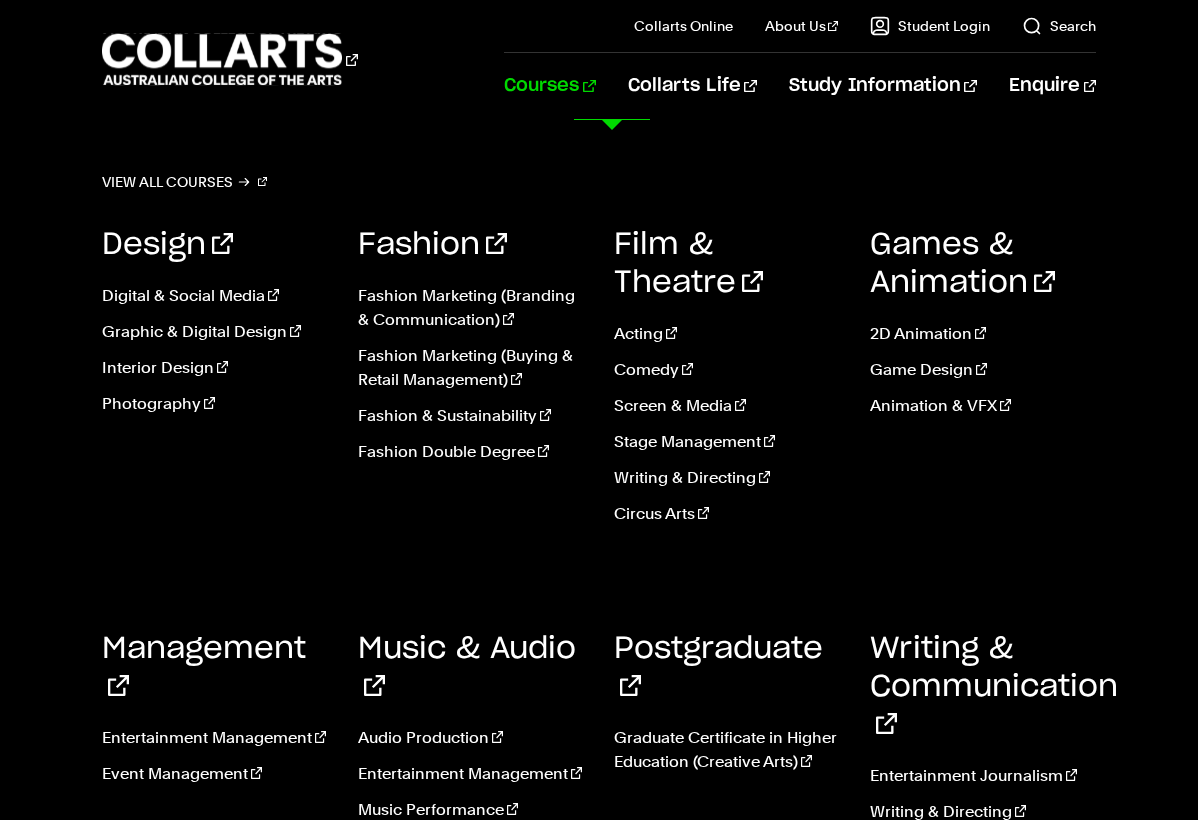 click on "Audio Production
Entertainment Management
Music Performance
Music Production" at bounding box center [471, 798] 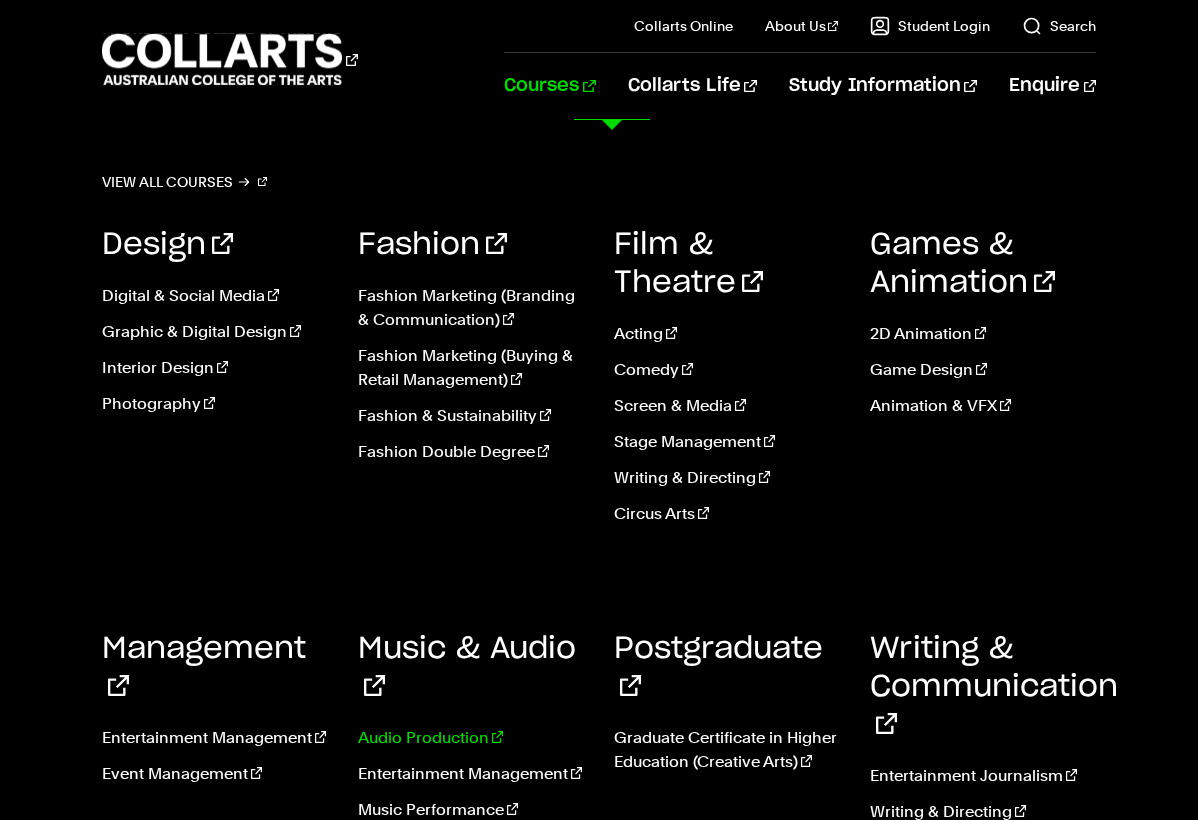 click on "Audio Production" at bounding box center [471, 738] 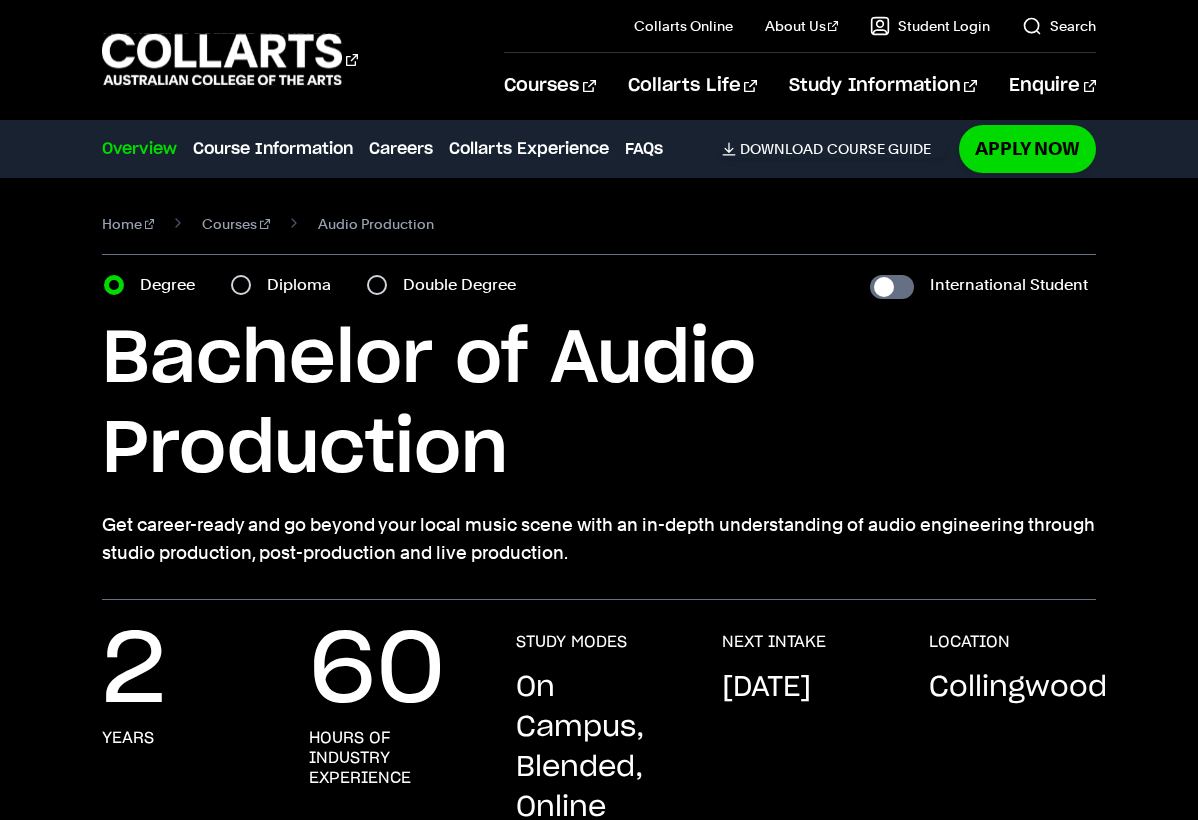 scroll, scrollTop: 0, scrollLeft: 0, axis: both 